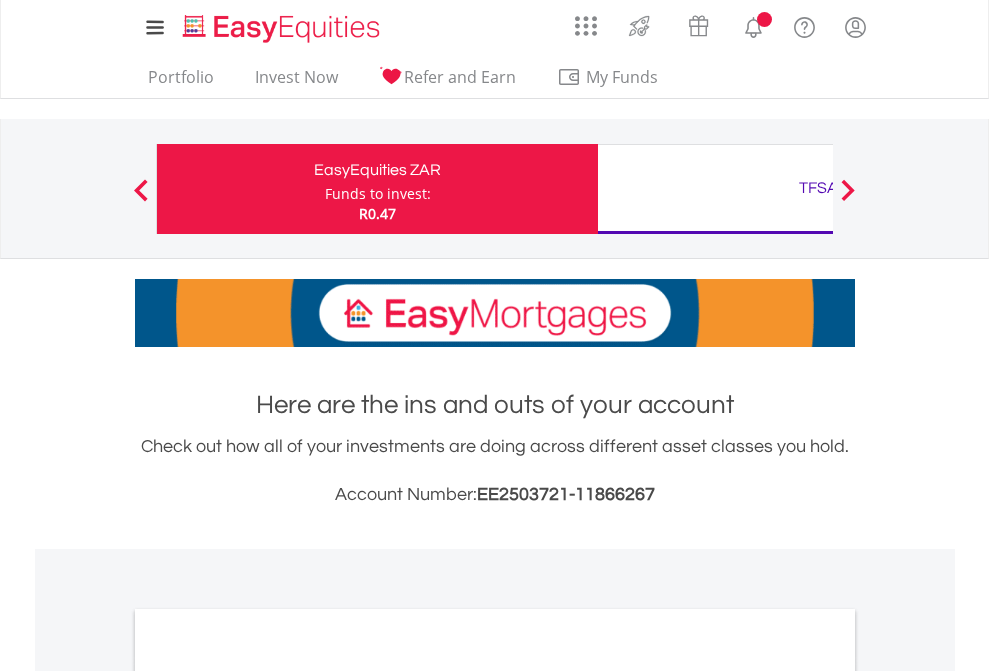 scroll, scrollTop: 0, scrollLeft: 0, axis: both 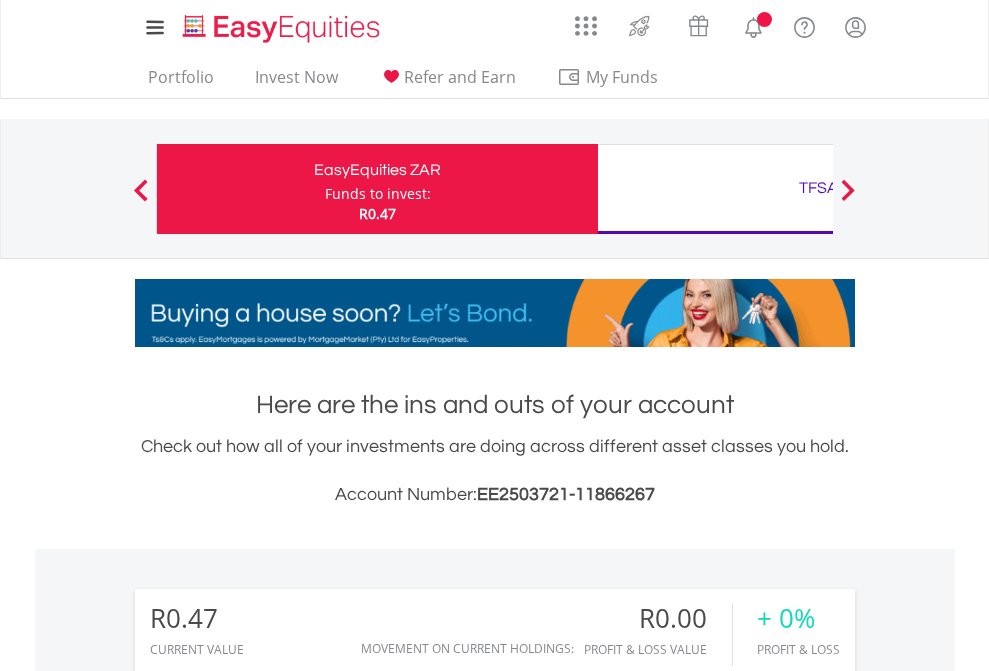 click on "Funds to invest:" at bounding box center [378, 194] 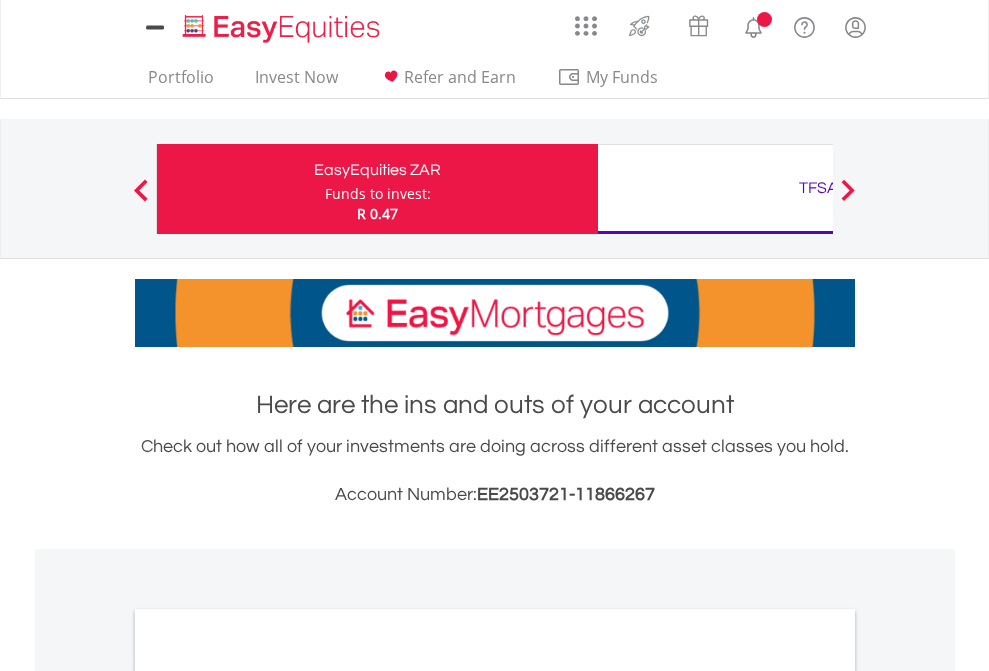 scroll, scrollTop: 0, scrollLeft: 0, axis: both 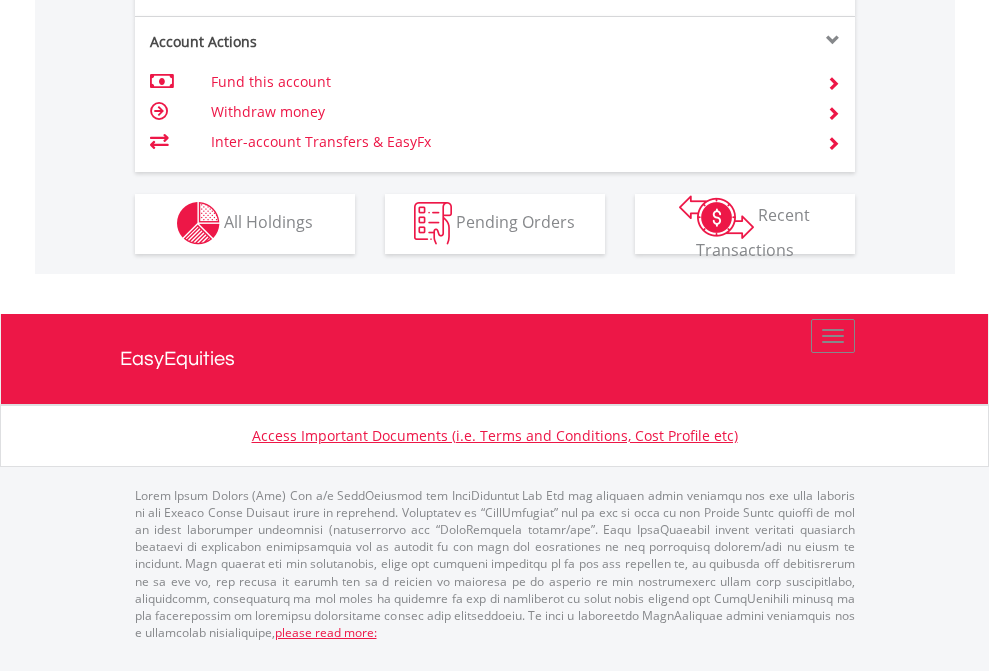 click on "Investment types" at bounding box center (706, -353) 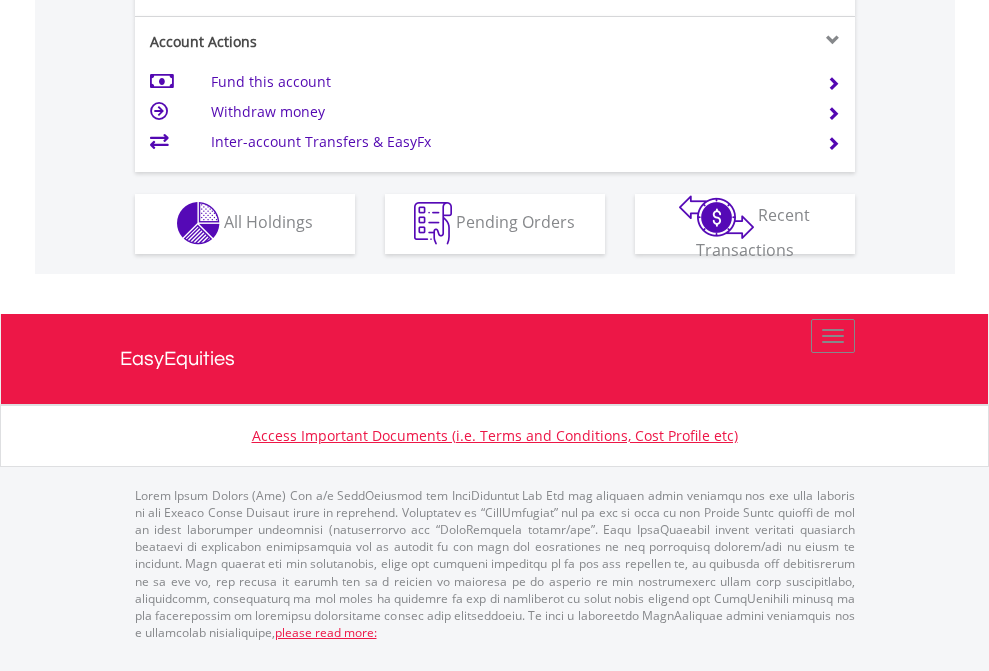 scroll, scrollTop: 1870, scrollLeft: 0, axis: vertical 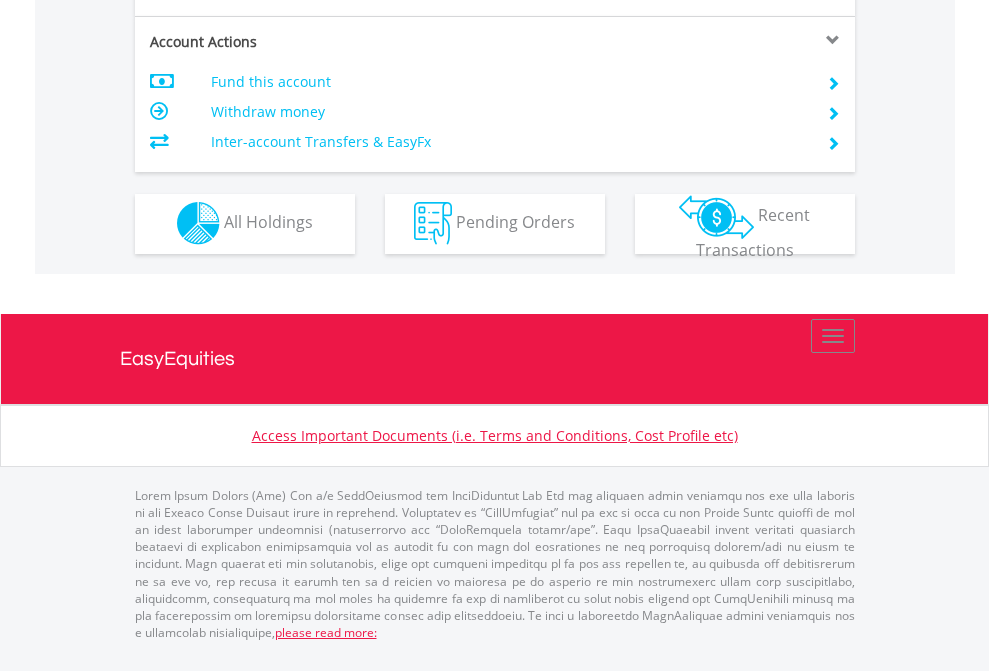 click on "Investment types" at bounding box center [706, -353] 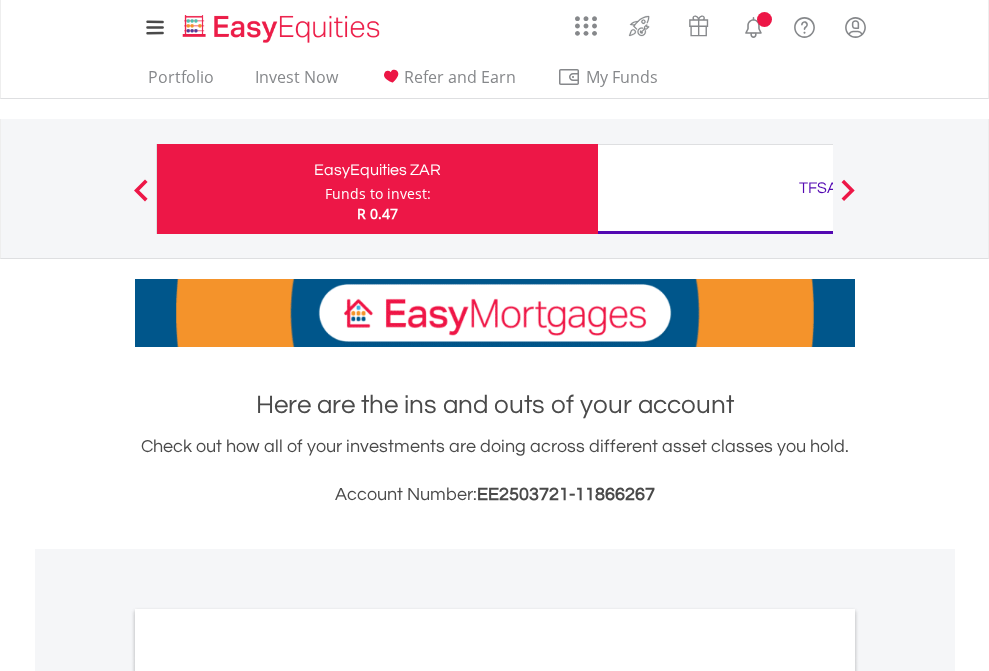 scroll, scrollTop: 1202, scrollLeft: 0, axis: vertical 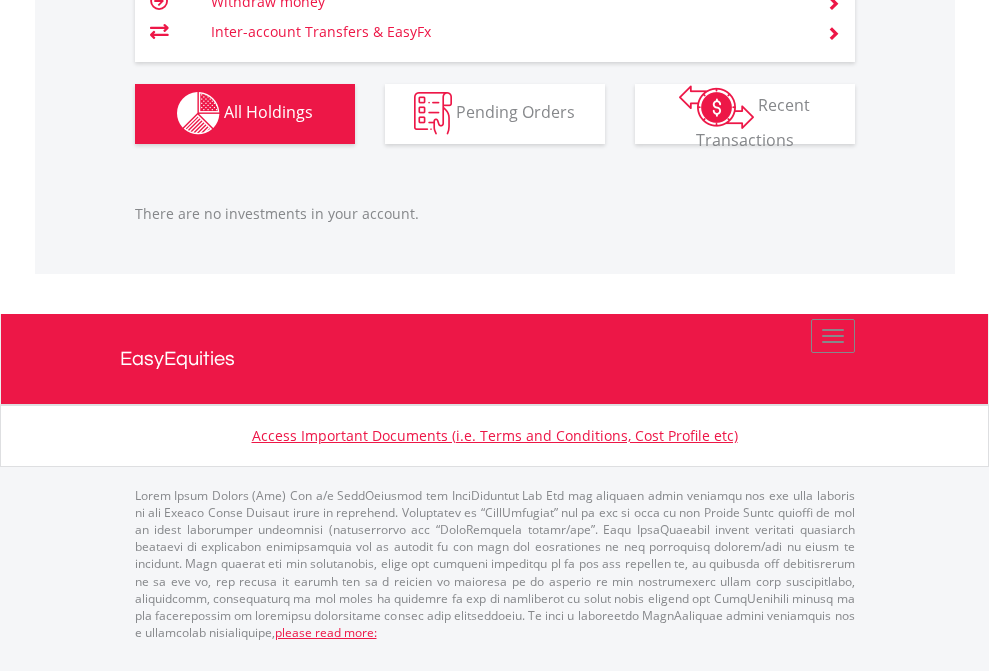 click on "TFSA" at bounding box center [818, -1142] 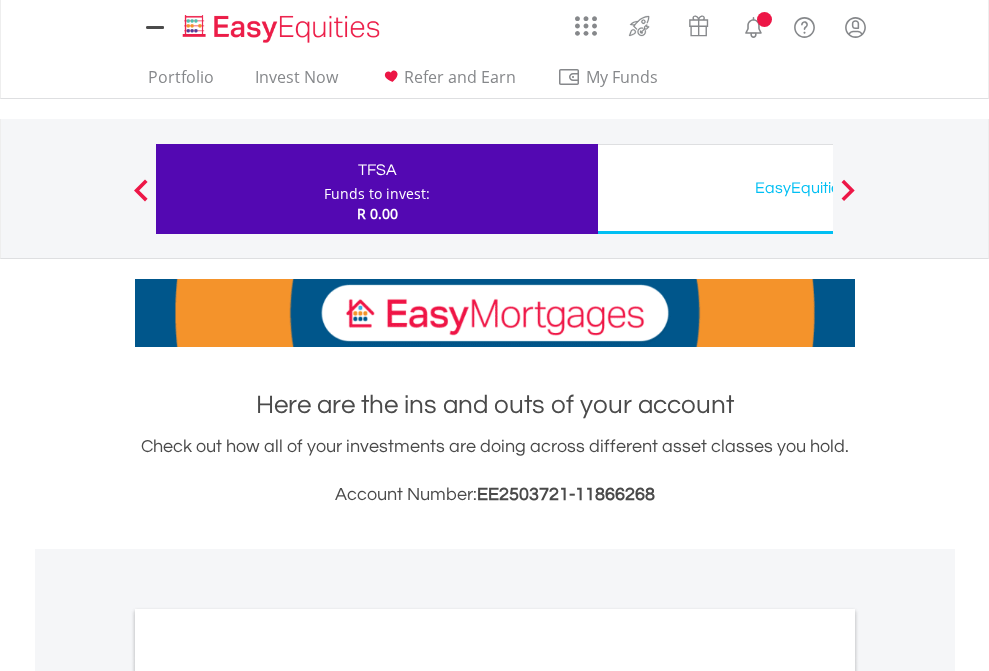 scroll, scrollTop: 0, scrollLeft: 0, axis: both 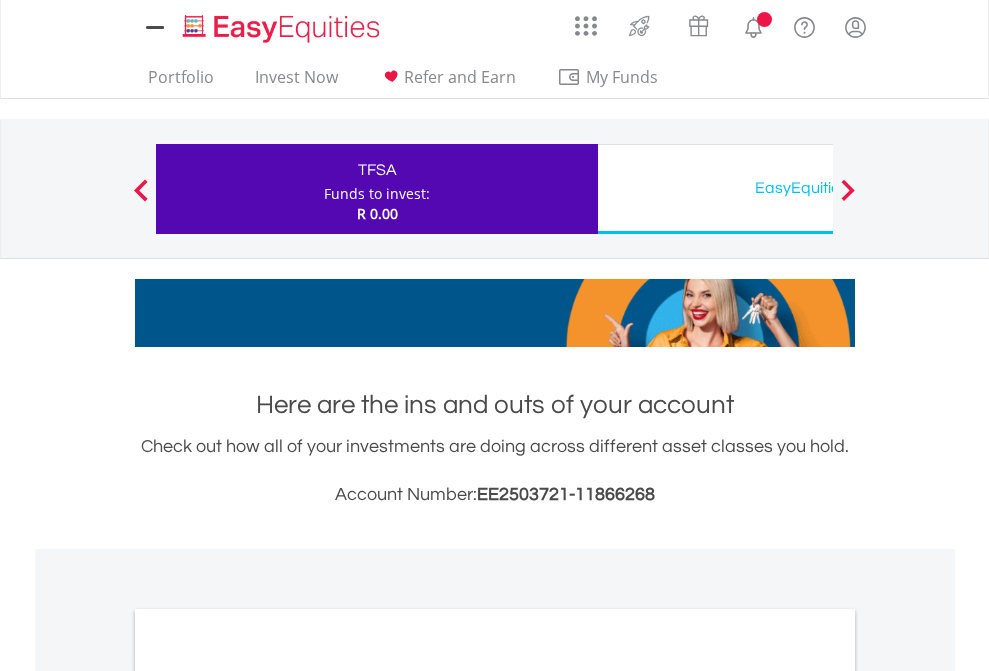 click on "All Holdings" at bounding box center [268, 1096] 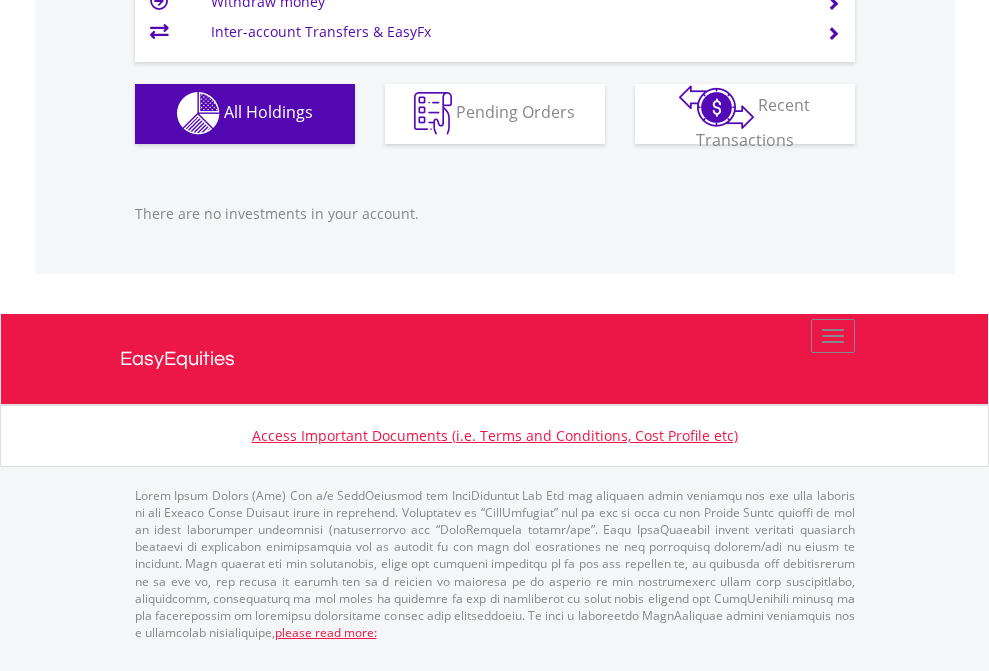 scroll, scrollTop: 1980, scrollLeft: 0, axis: vertical 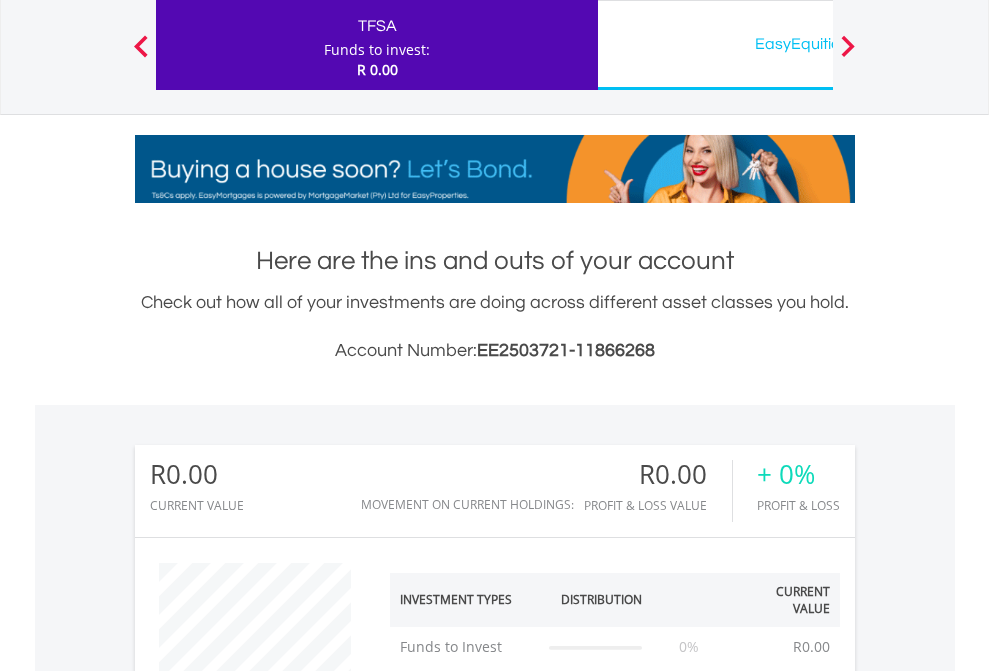 click on "EasyEquities USD" at bounding box center [818, 44] 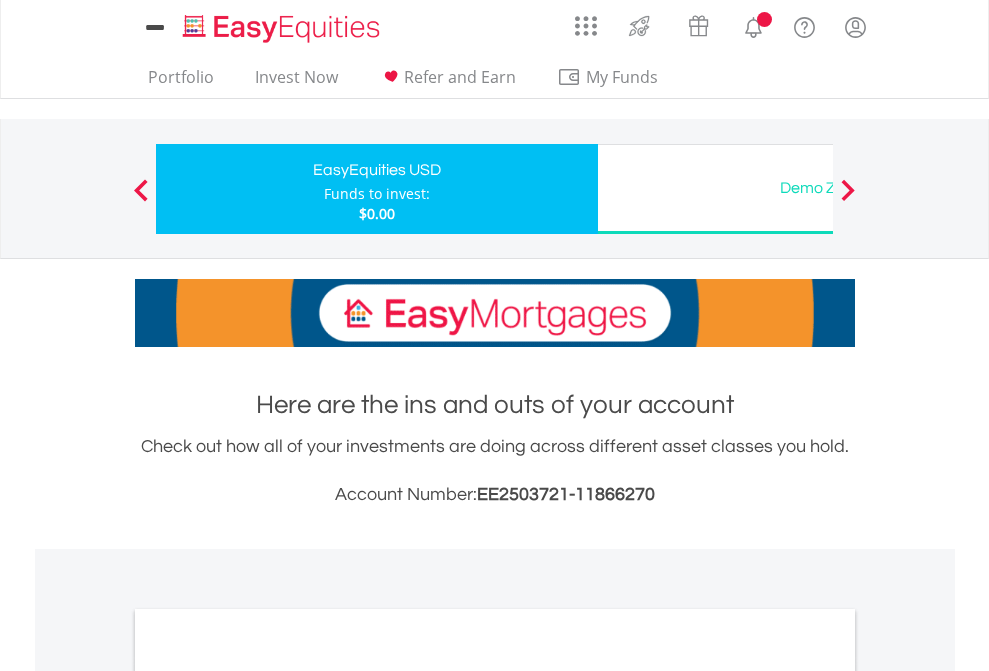 scroll, scrollTop: 0, scrollLeft: 0, axis: both 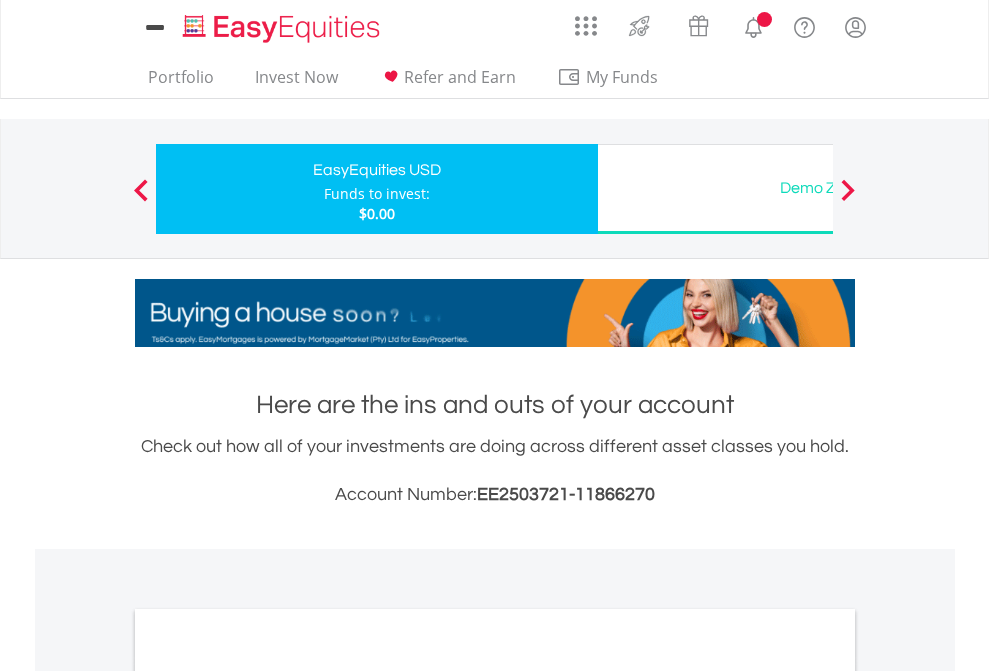 click on "All Holdings" at bounding box center [268, 1096] 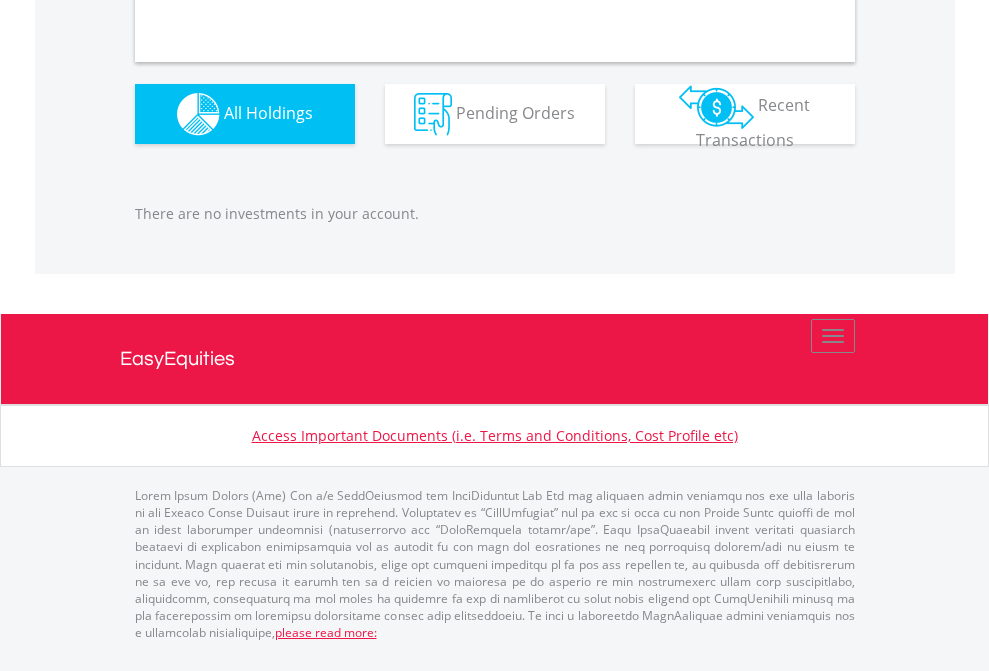 scroll, scrollTop: 1980, scrollLeft: 0, axis: vertical 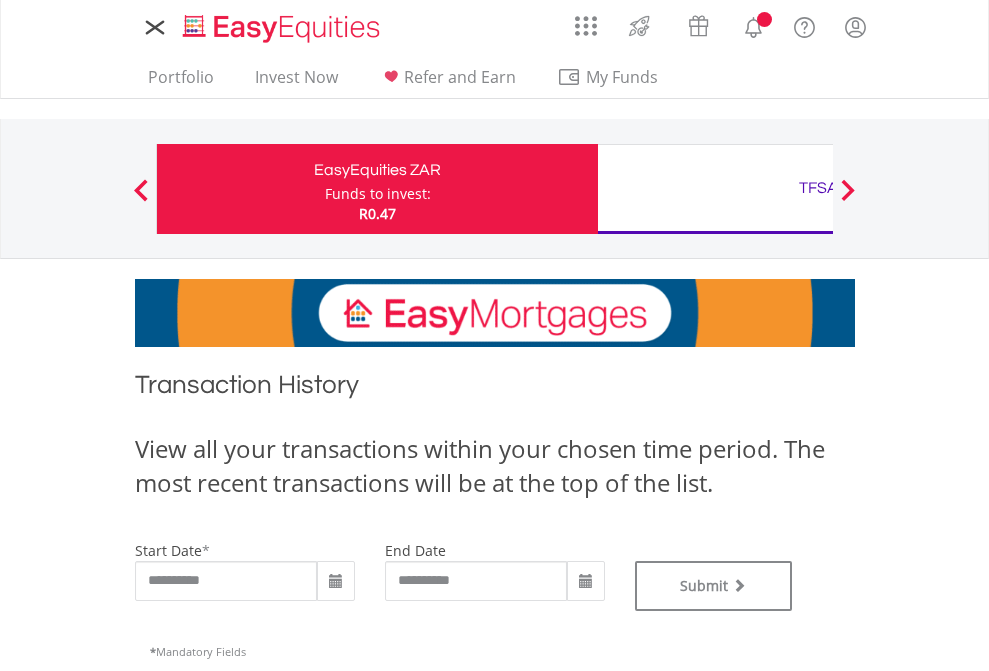 type on "**********" 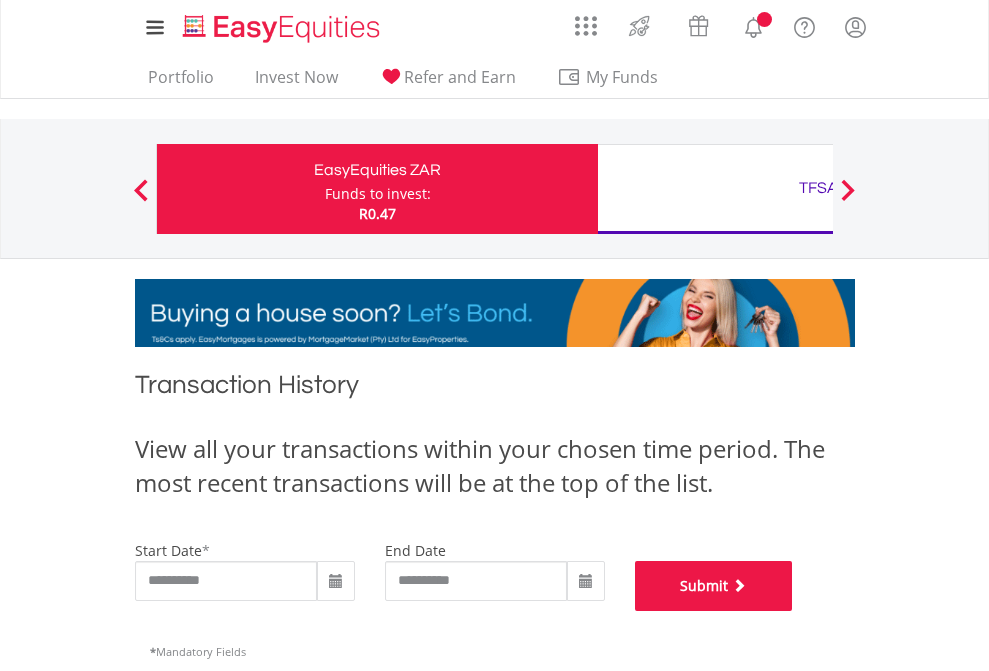 click on "Submit" at bounding box center [714, 586] 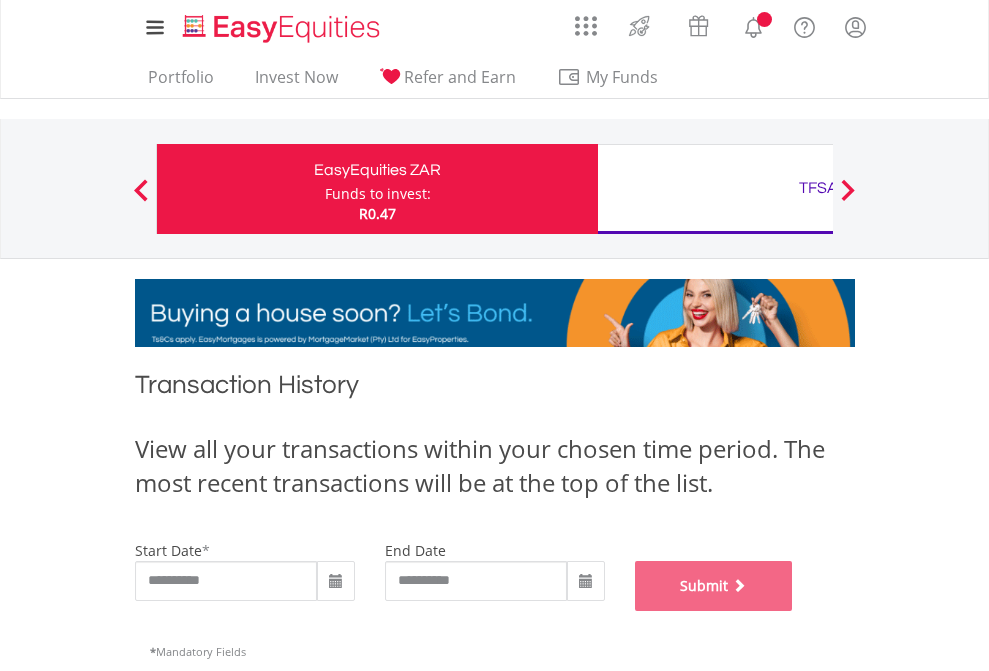 scroll, scrollTop: 811, scrollLeft: 0, axis: vertical 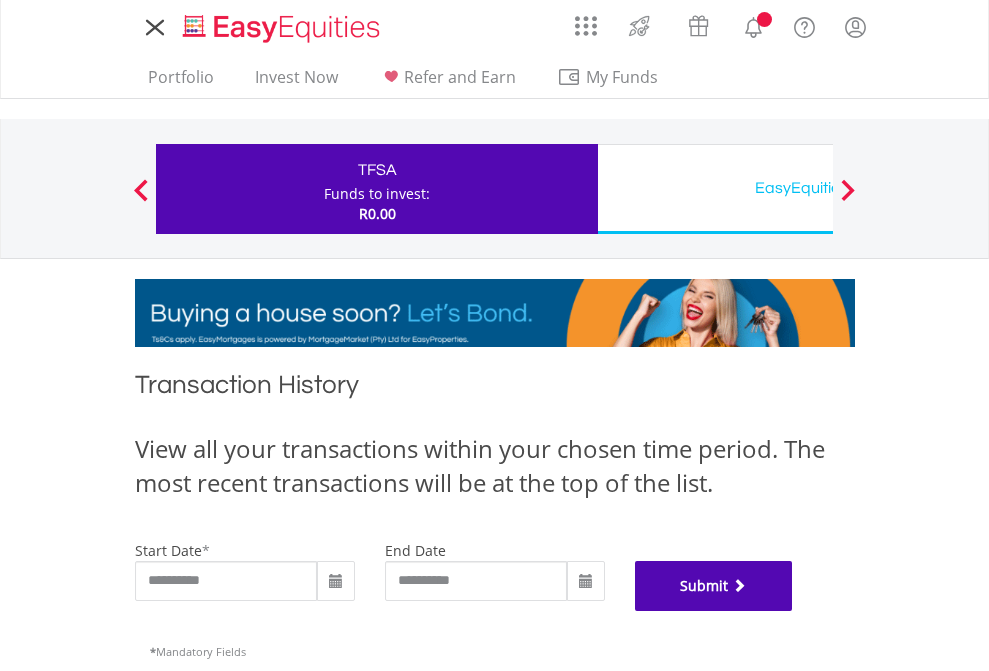 click on "Submit" at bounding box center (714, 586) 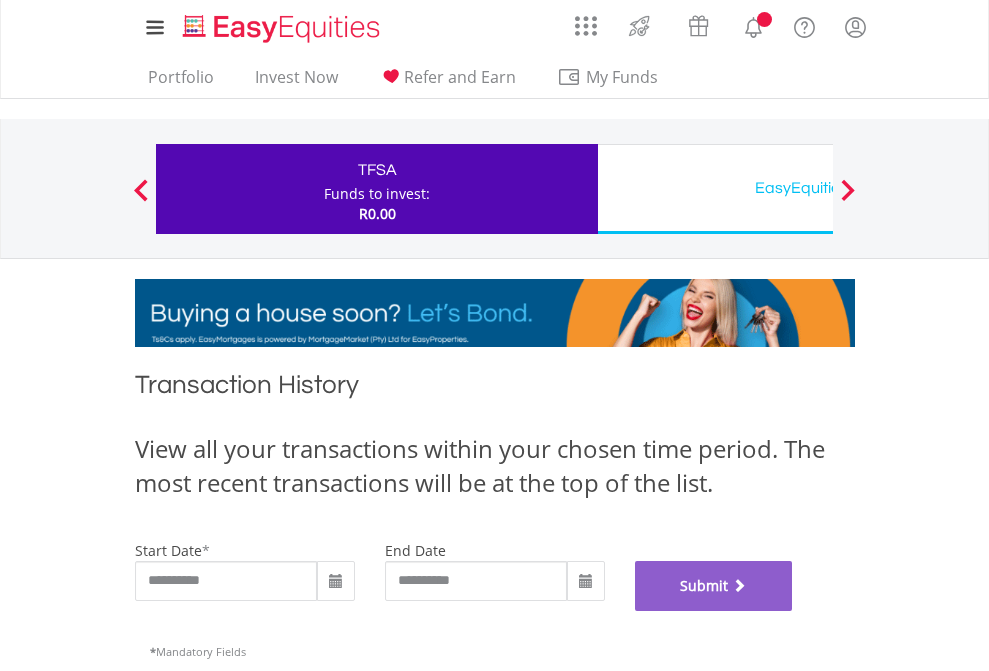 scroll, scrollTop: 811, scrollLeft: 0, axis: vertical 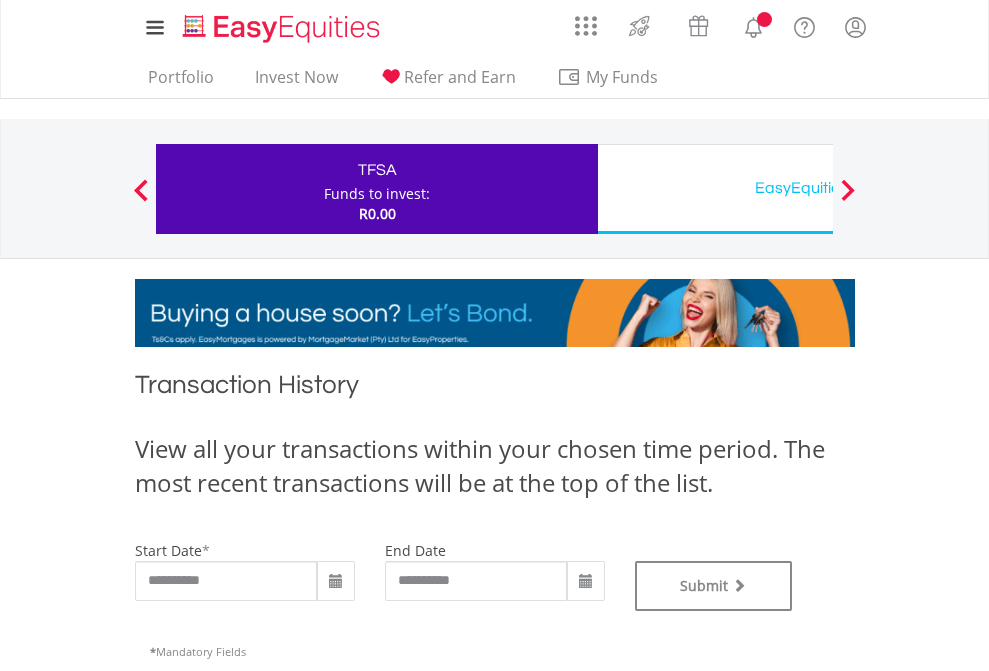 click on "EasyEquities USD" at bounding box center (818, 188) 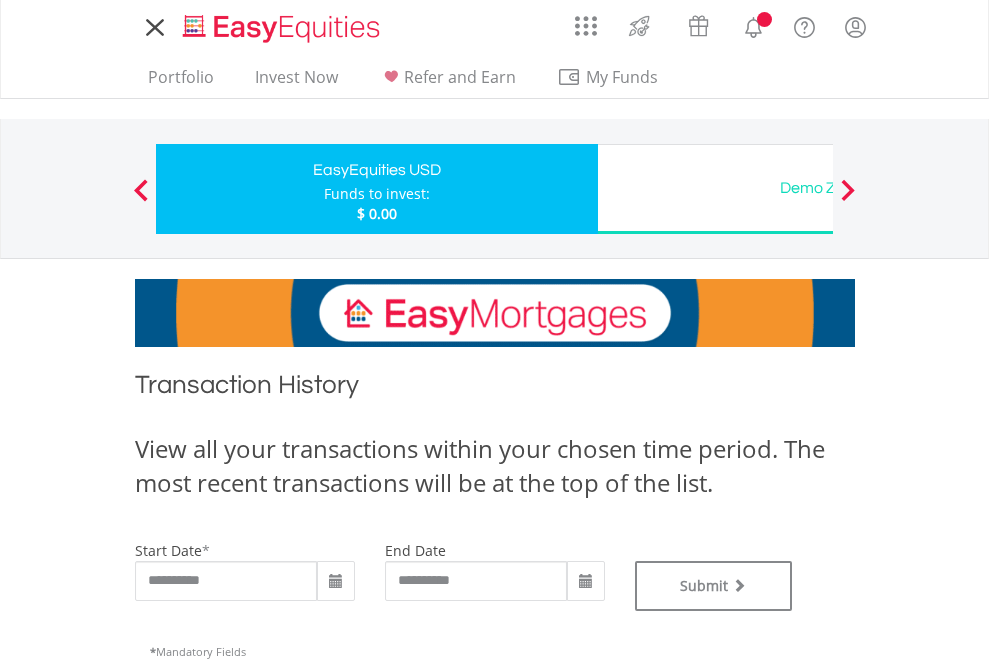 scroll, scrollTop: 0, scrollLeft: 0, axis: both 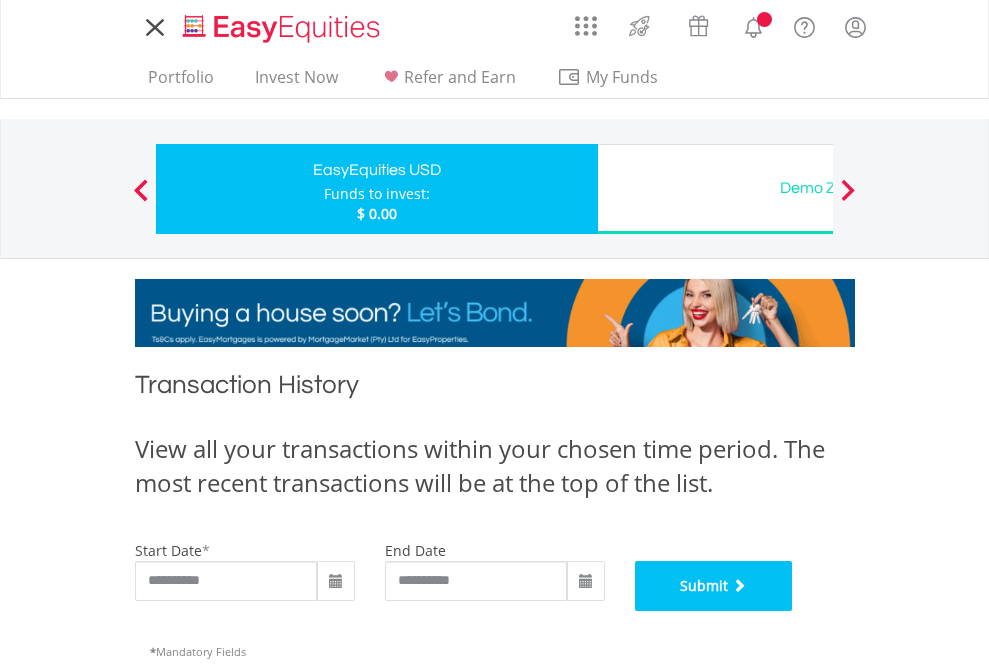 click on "Submit" at bounding box center [714, 586] 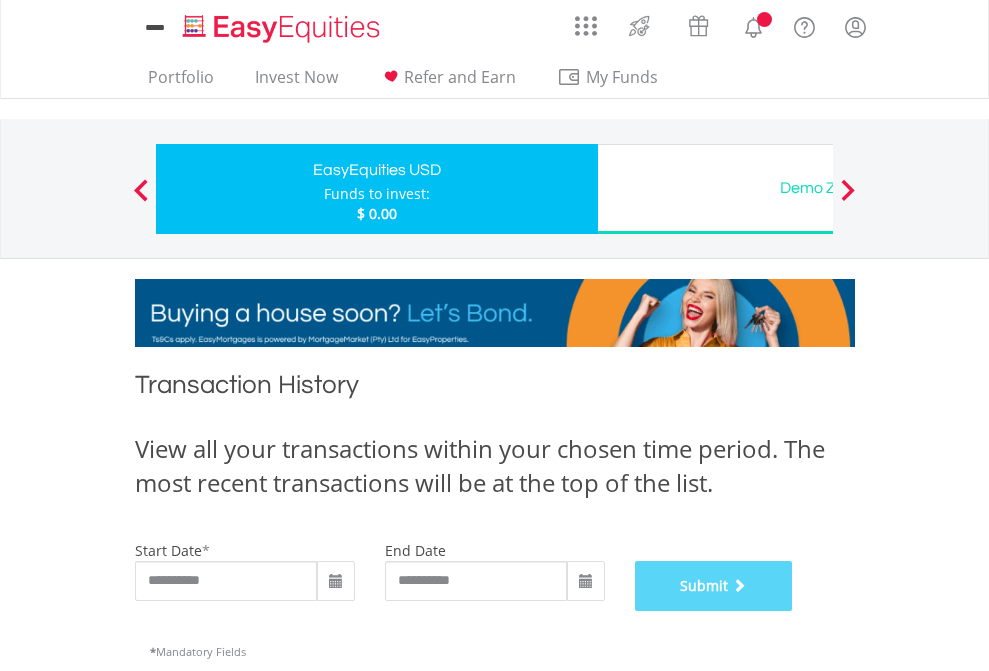 scroll, scrollTop: 811, scrollLeft: 0, axis: vertical 